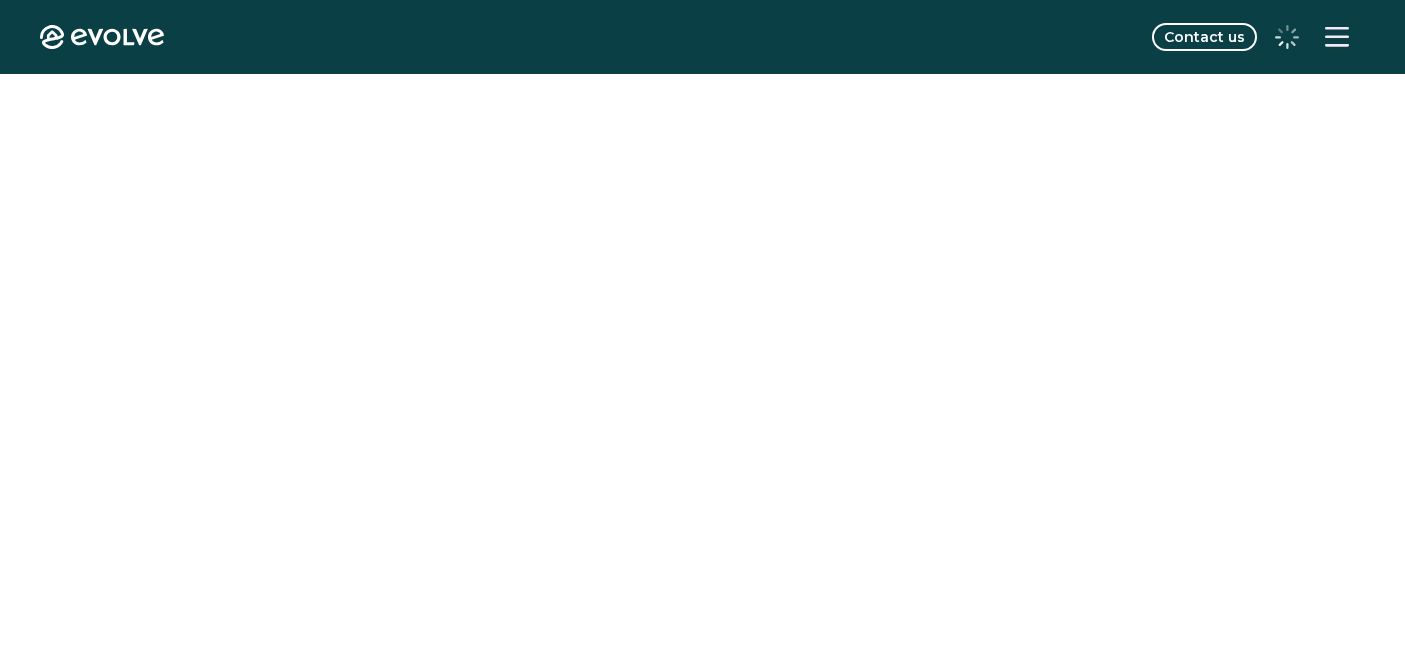 scroll, scrollTop: 0, scrollLeft: 0, axis: both 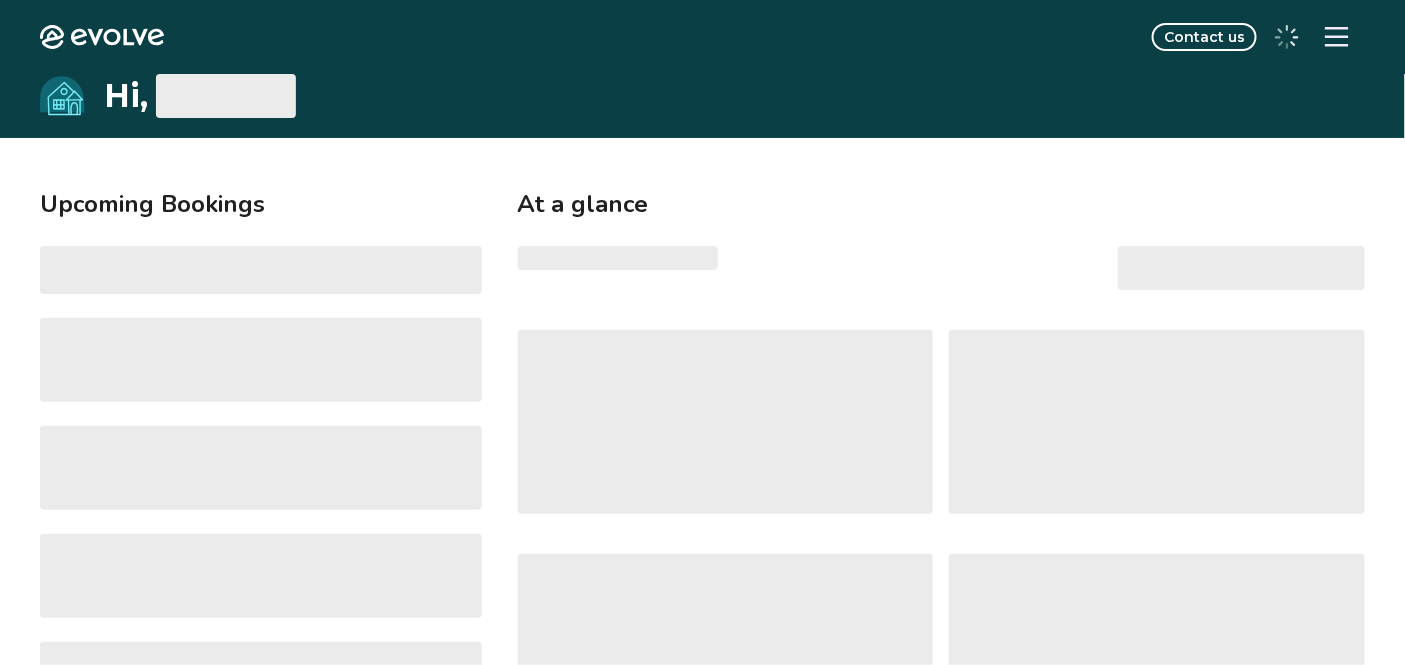click 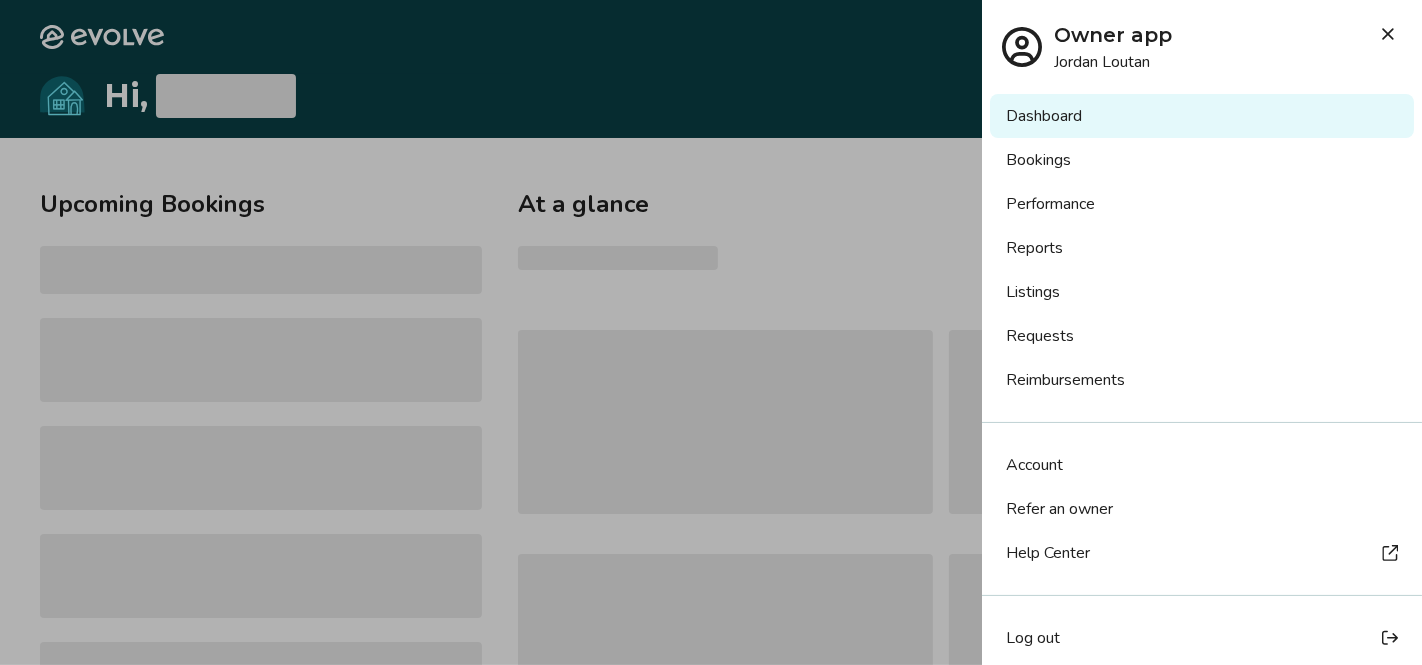 click on "Bookings" at bounding box center (1202, 160) 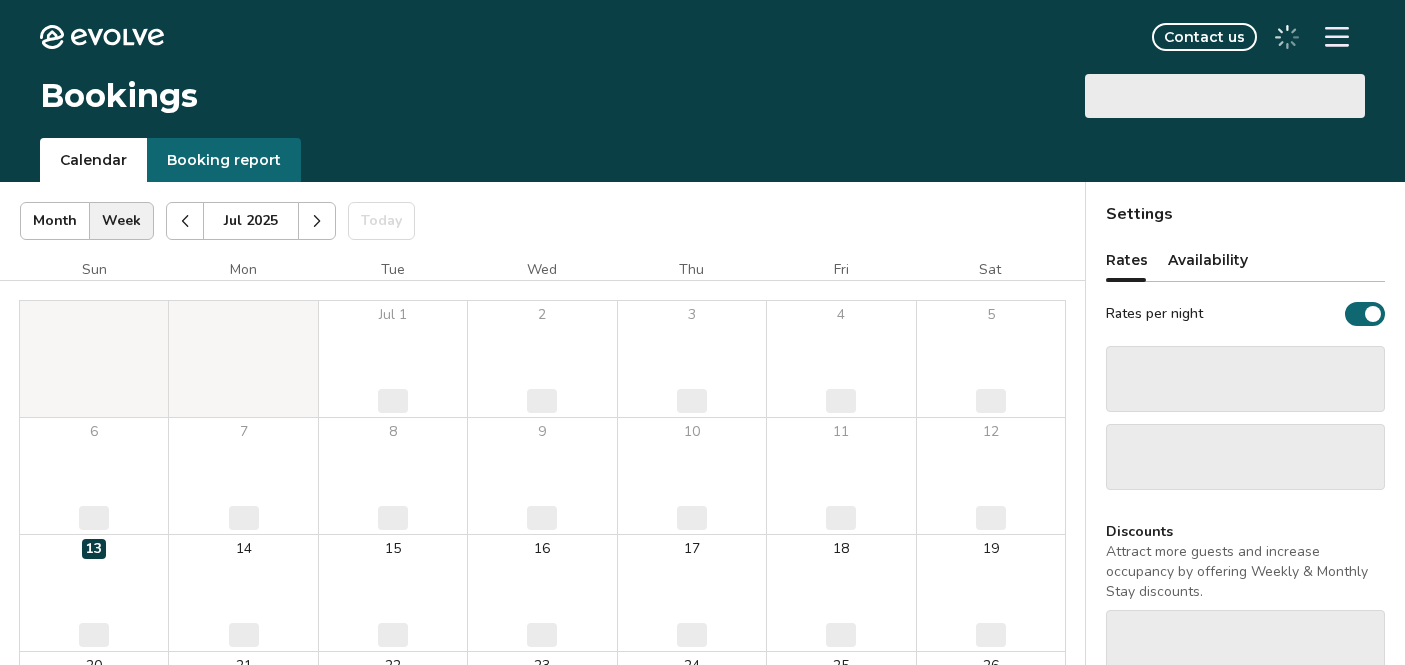 scroll, scrollTop: 0, scrollLeft: 0, axis: both 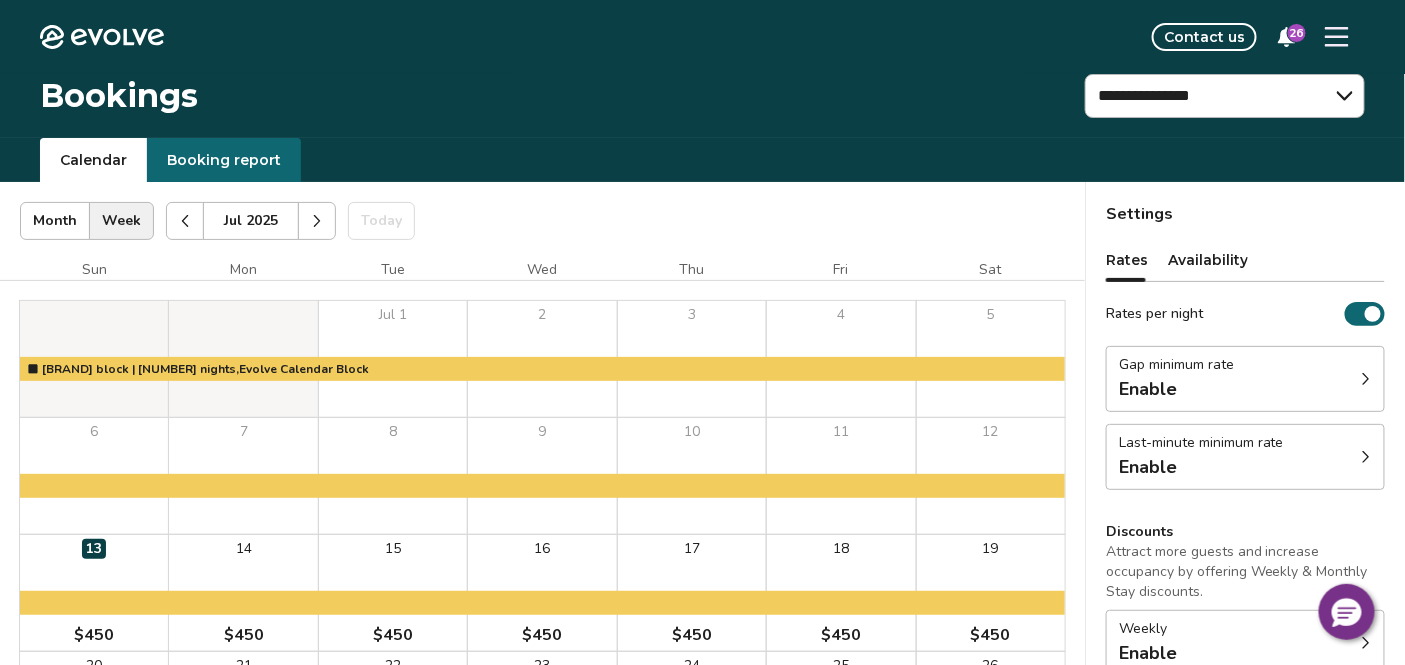 click on "Booking report" at bounding box center [224, 160] 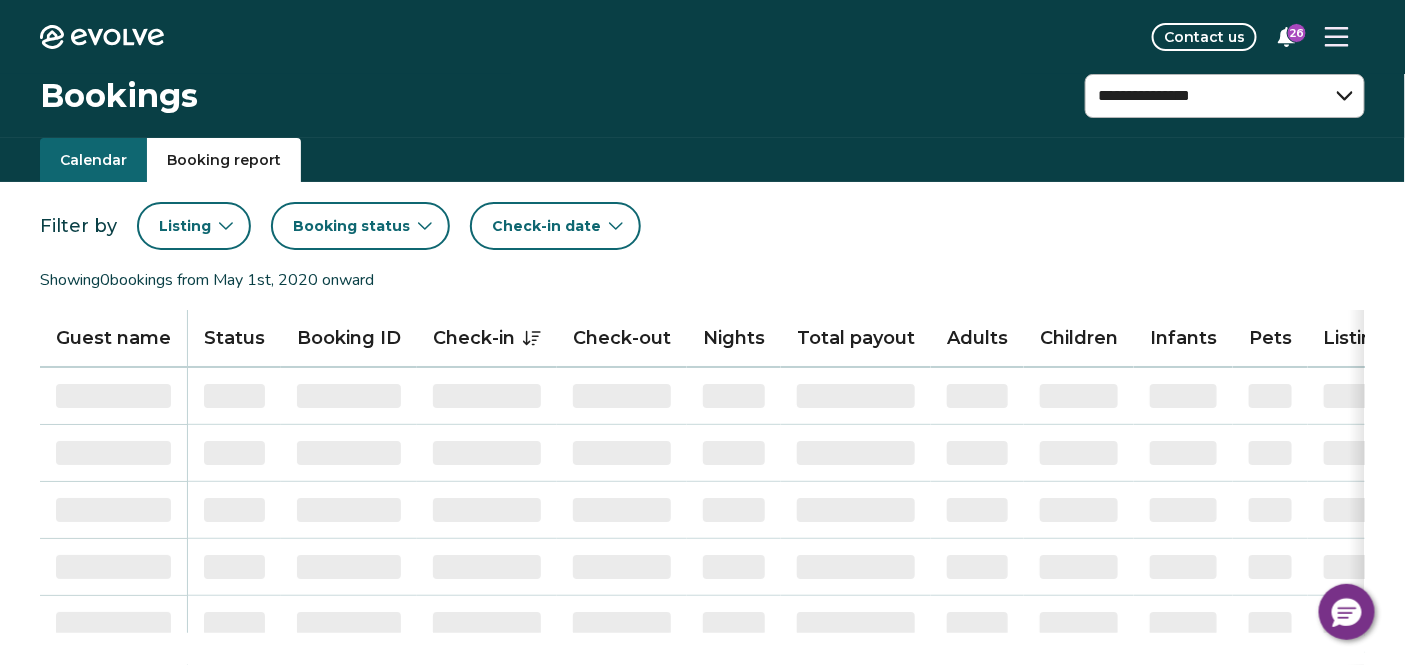 click 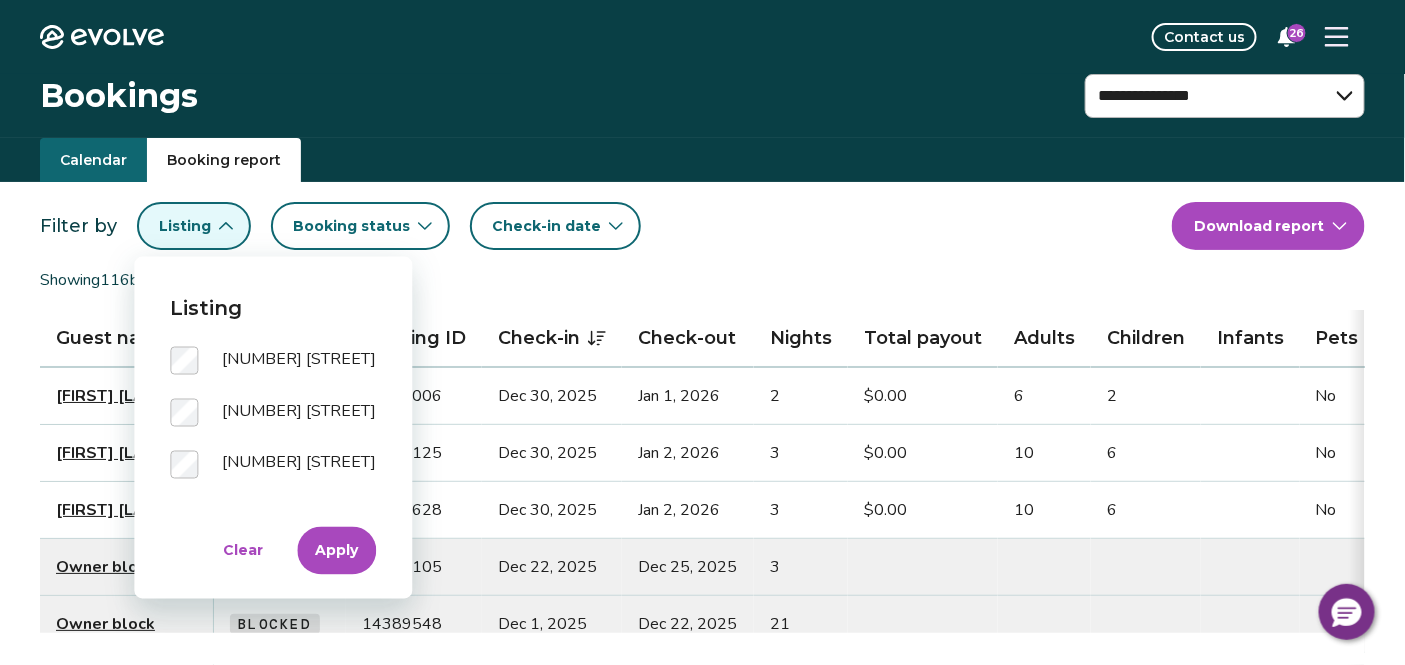 click on "Apply" at bounding box center [336, 551] 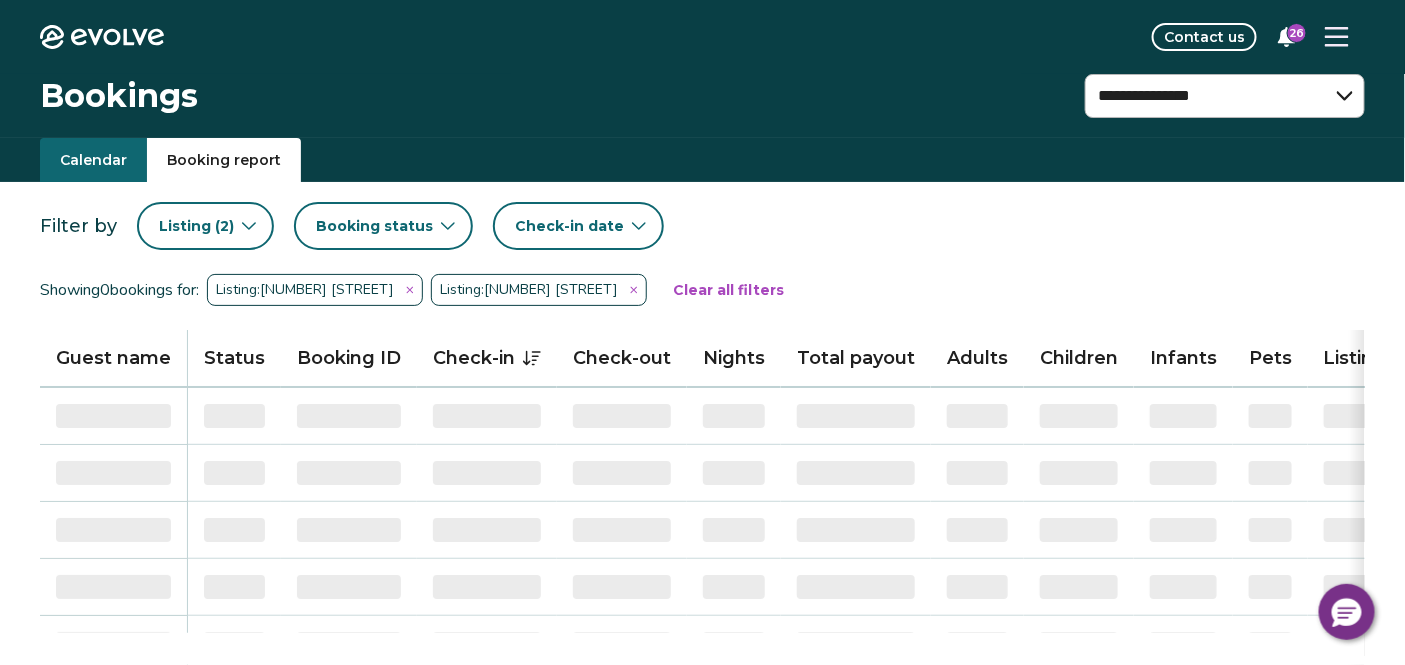 click on "Booking status" at bounding box center [374, 226] 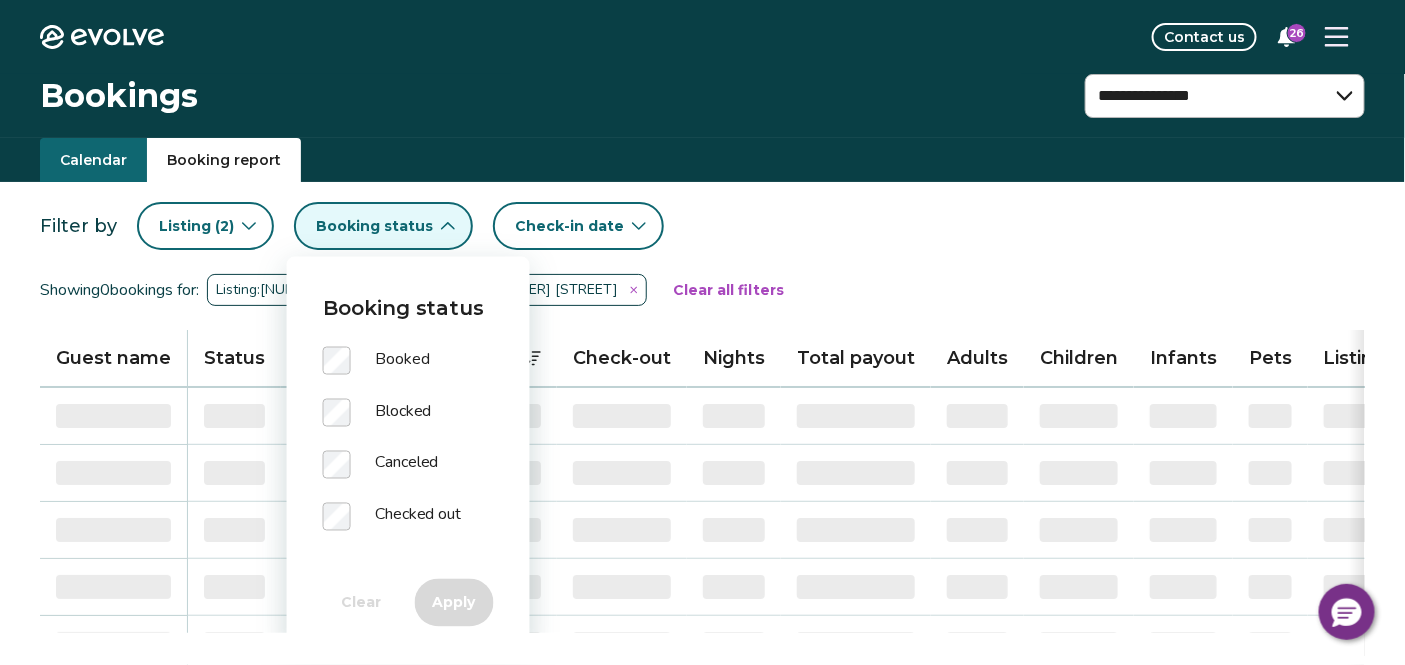 click on "Booked" at bounding box center (402, 361) 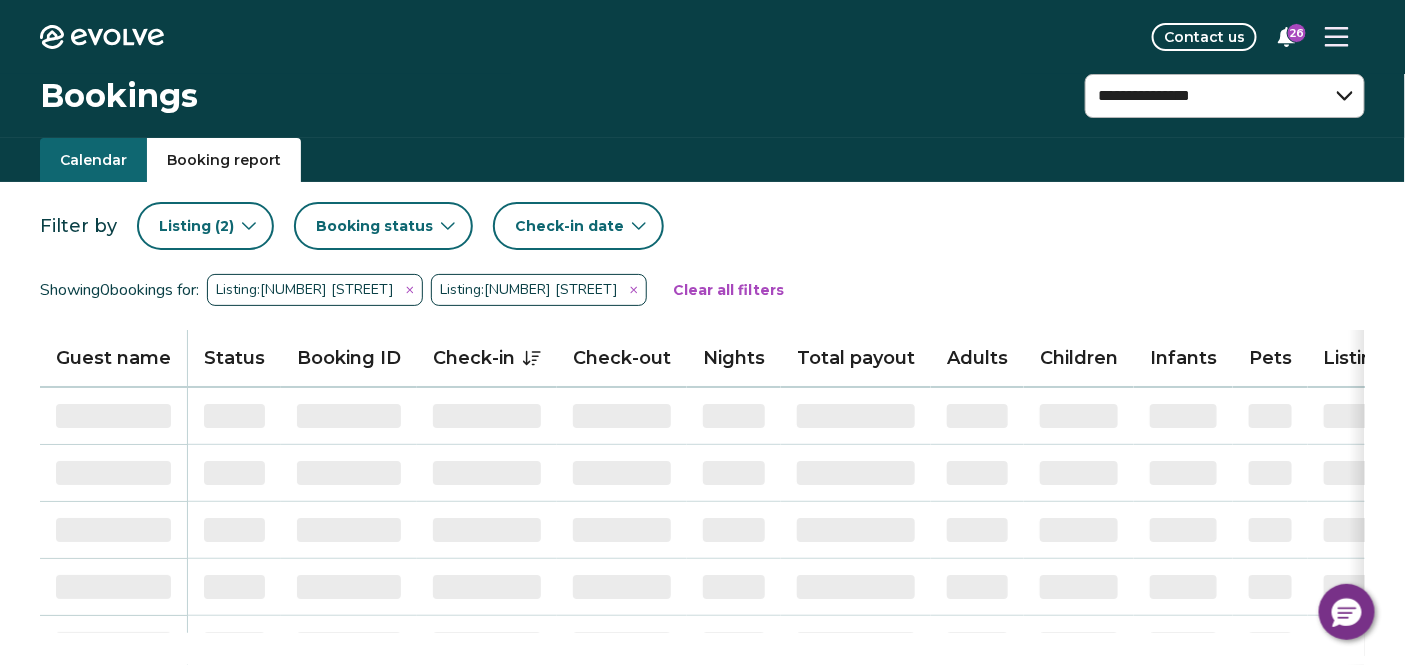 click on "Booking status" at bounding box center [374, 226] 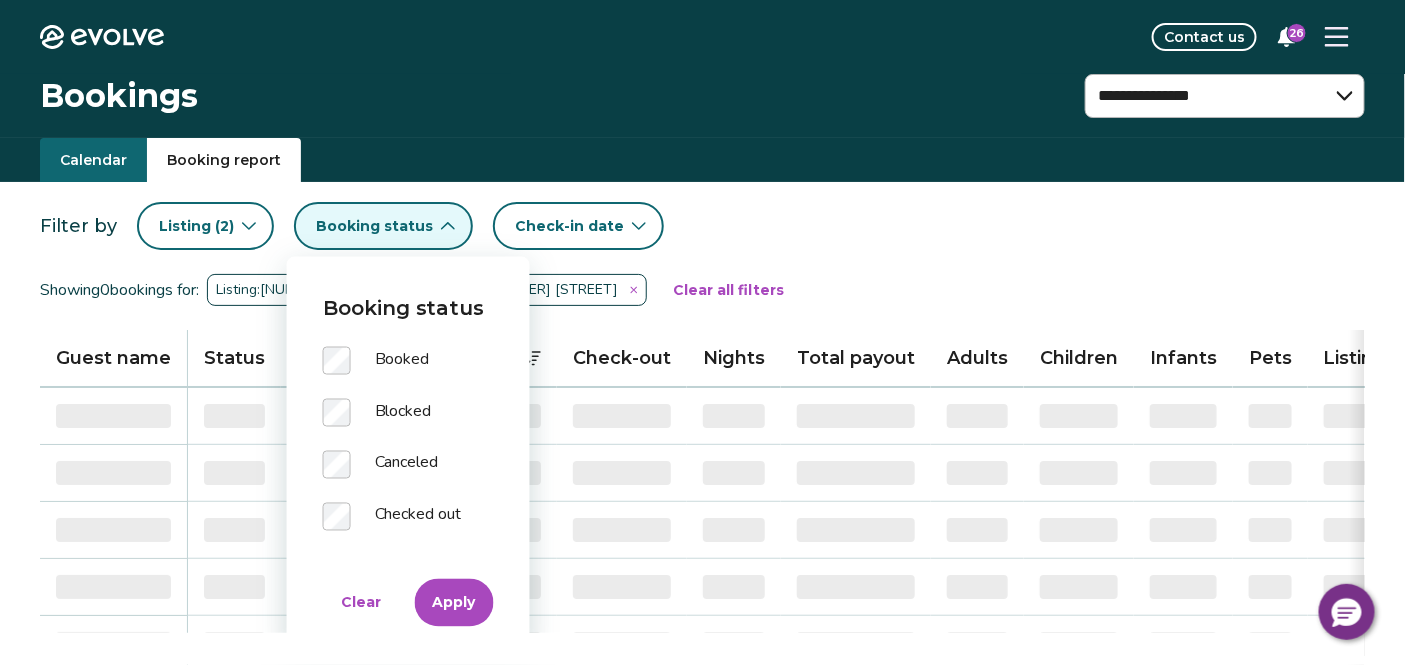 click on "Apply" at bounding box center (454, 603) 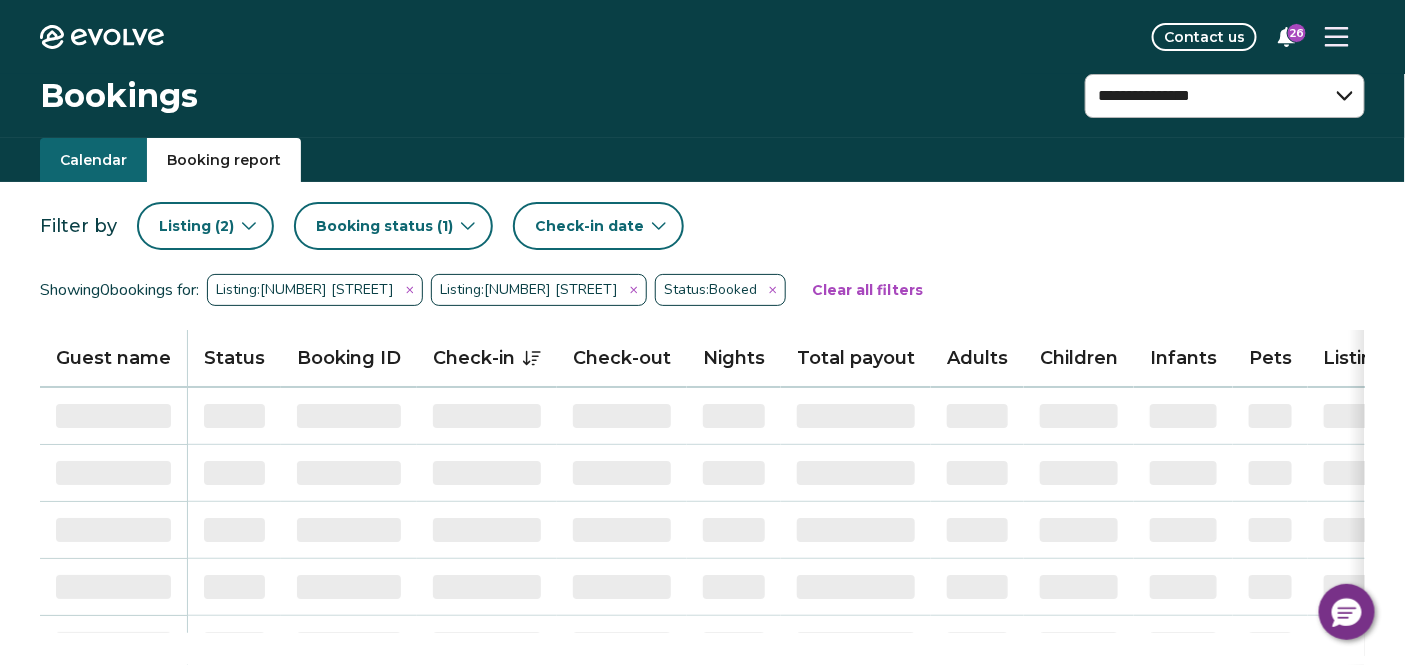 click on "Check-in date" at bounding box center (589, 226) 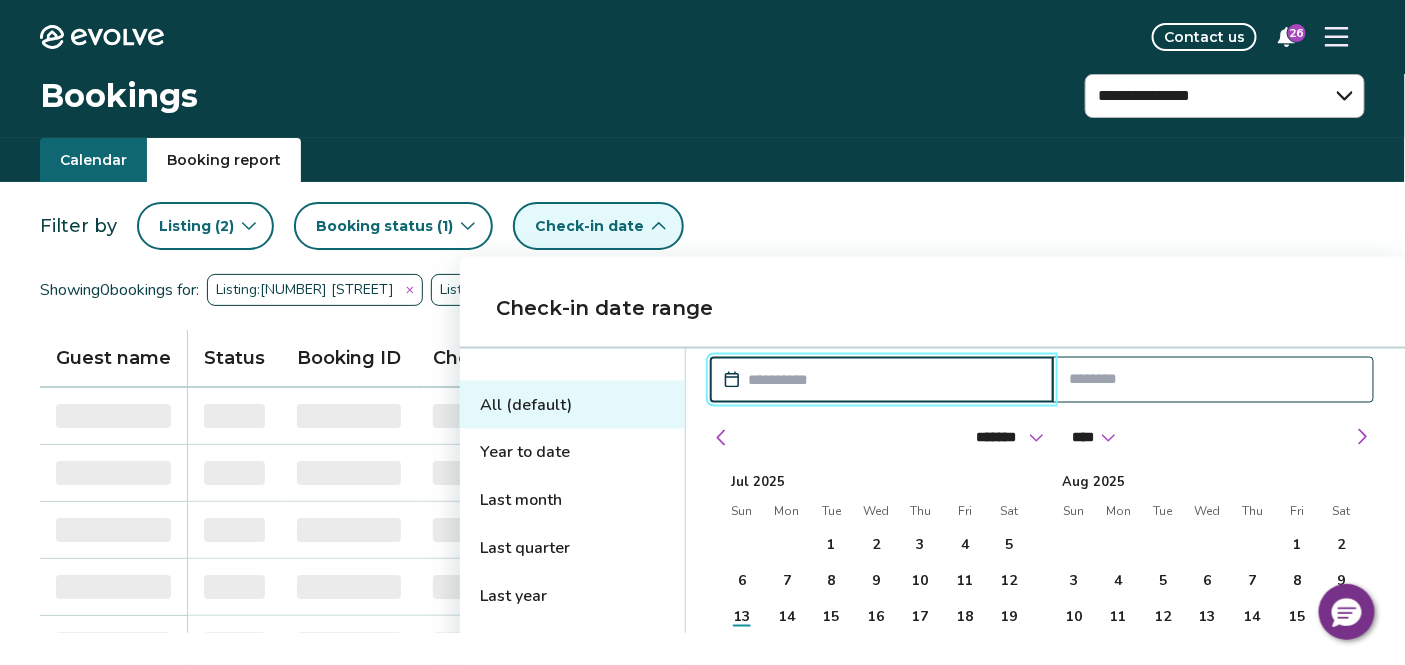 click at bounding box center [722, 438] 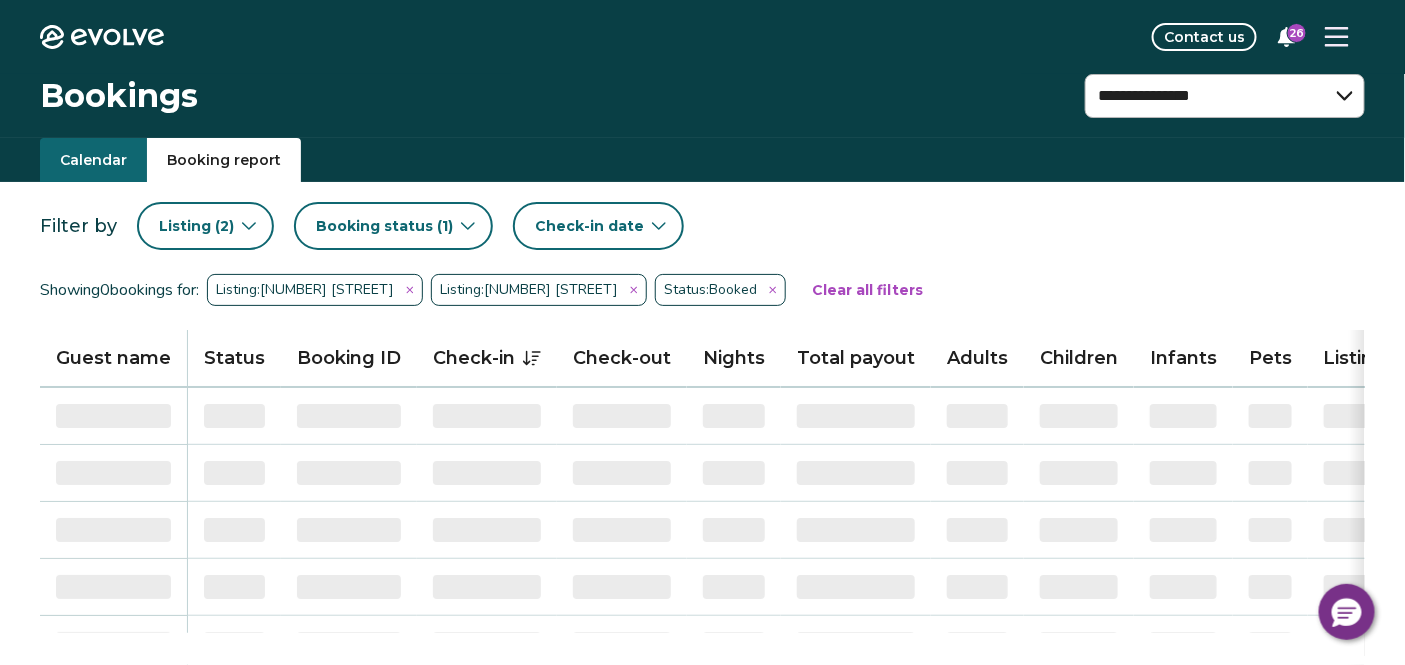 click on "Check-in date" at bounding box center (598, 226) 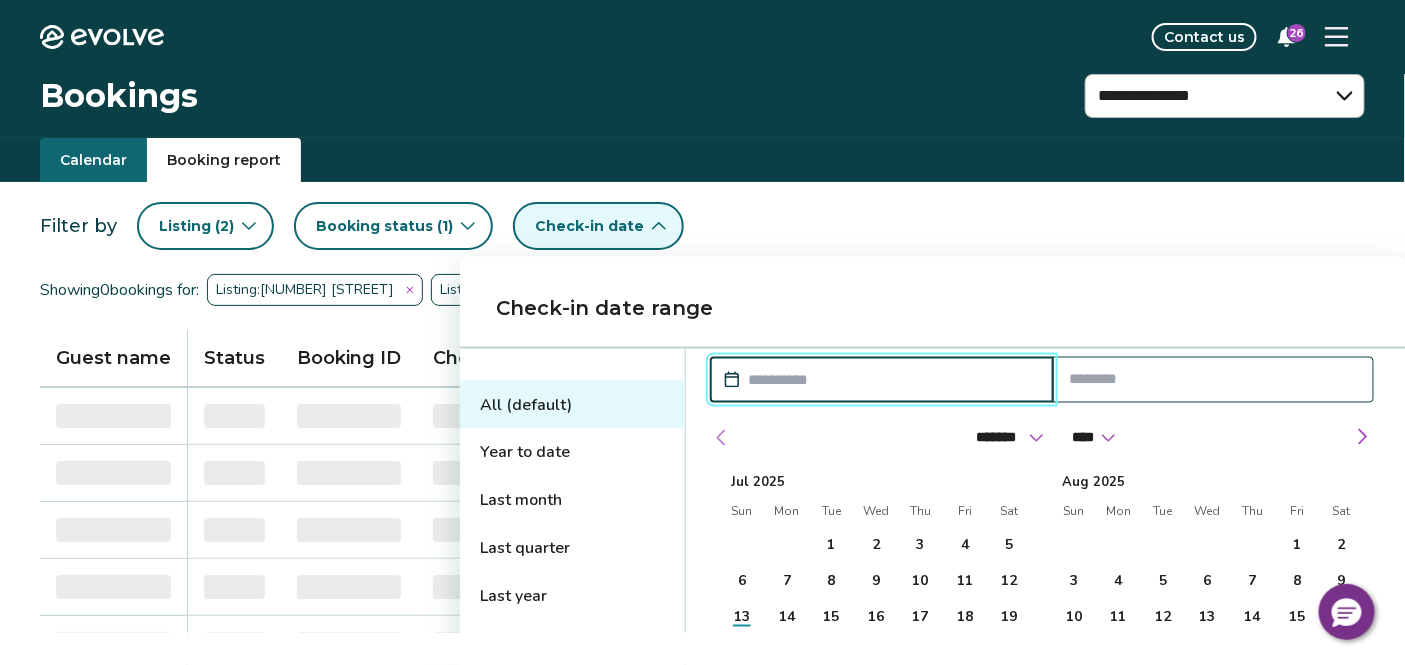 click at bounding box center [722, 438] 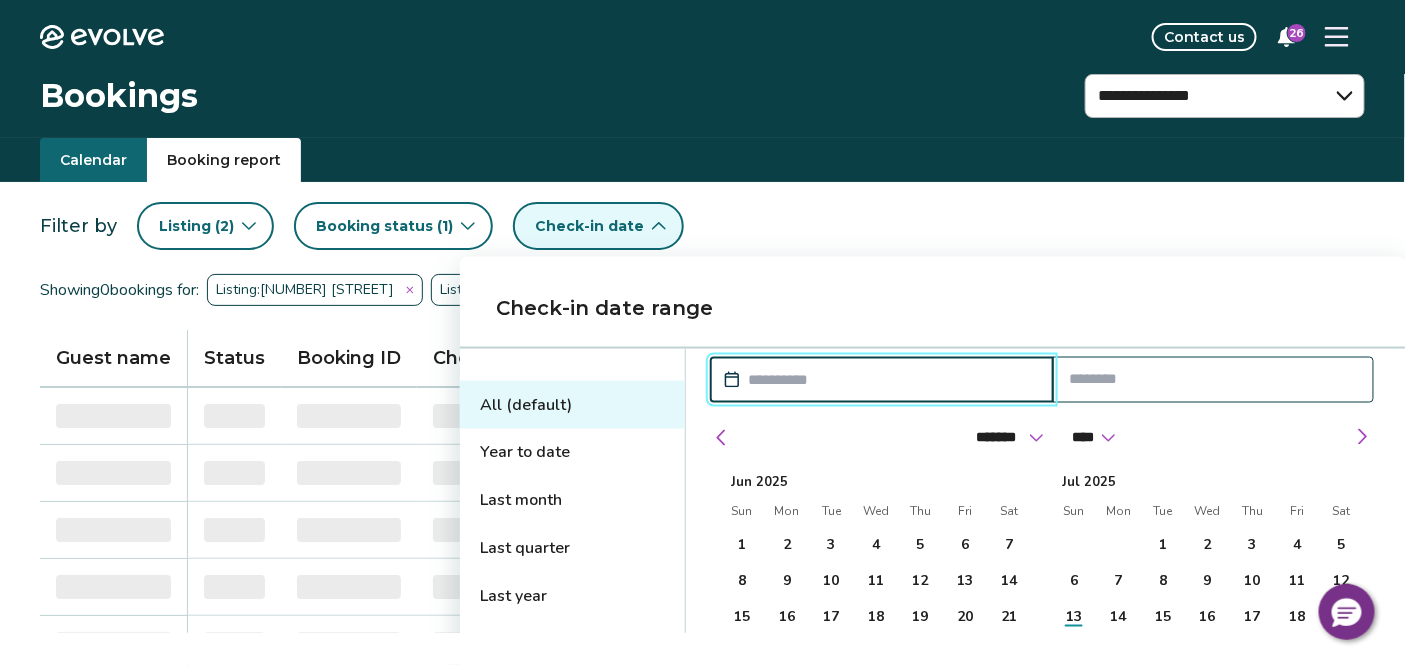 select on "*" 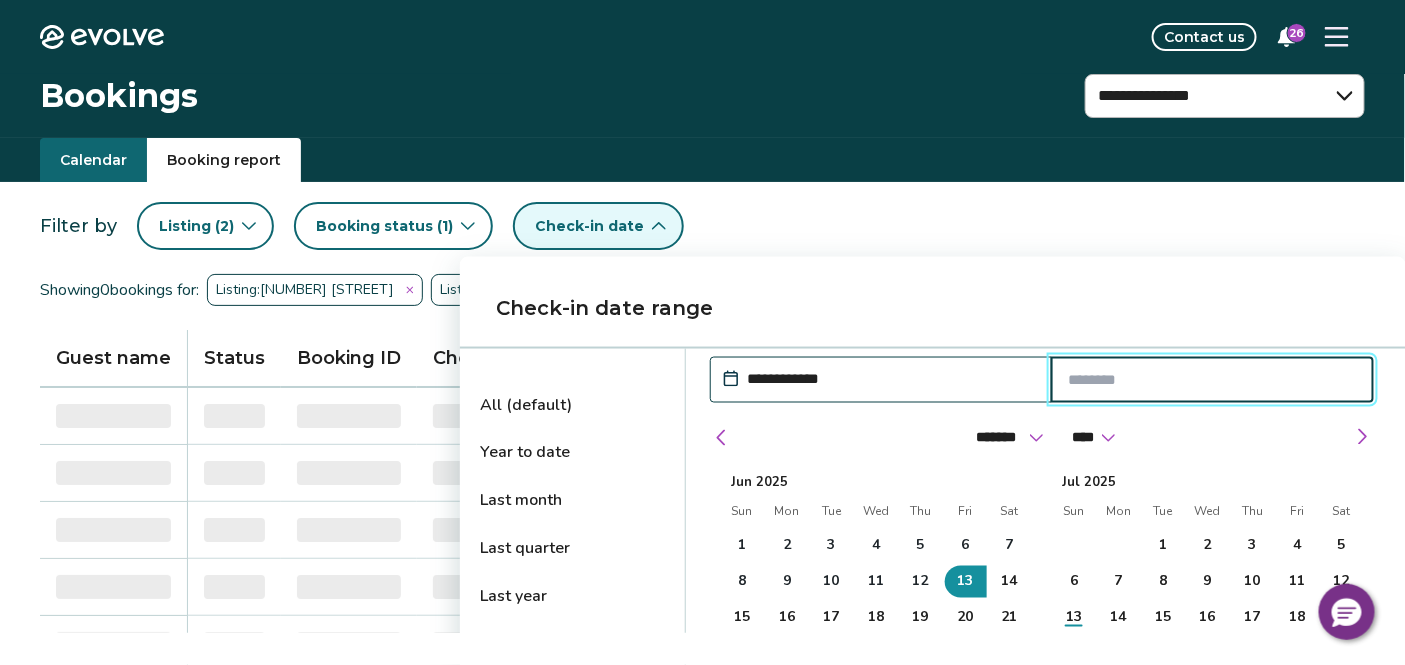 type on "**********" 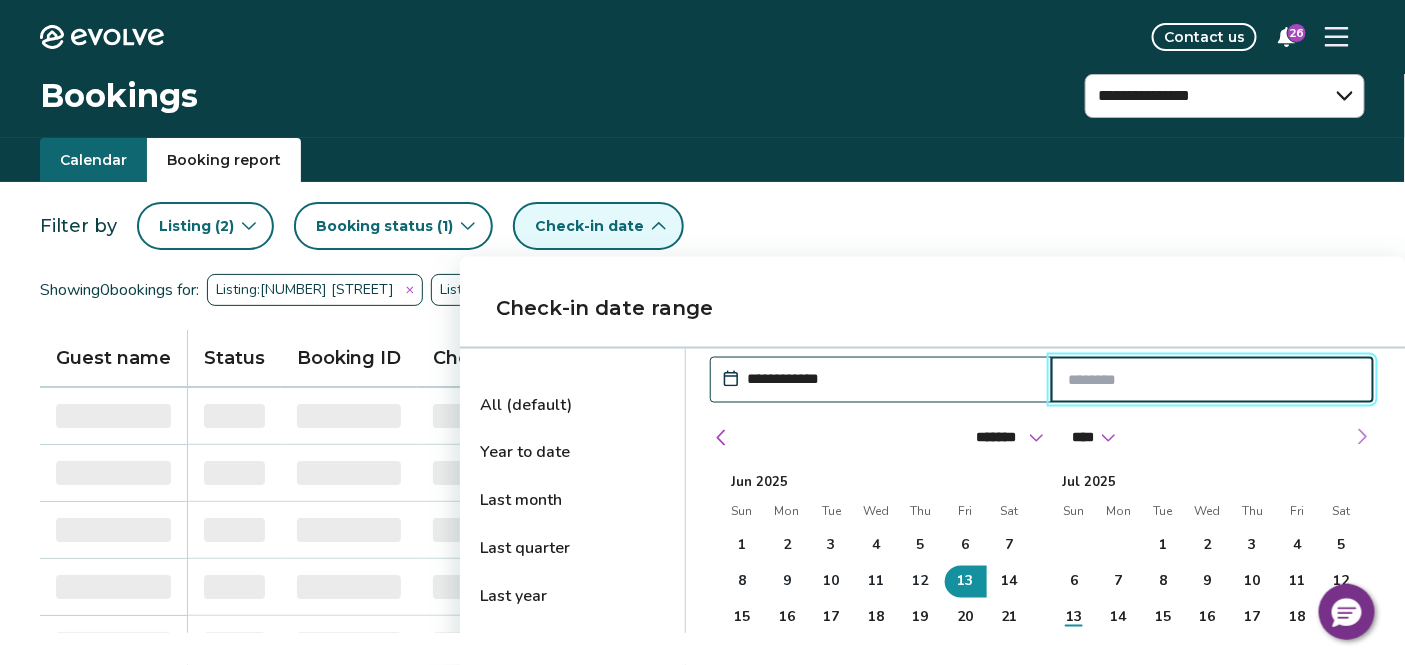 click at bounding box center (1362, 437) 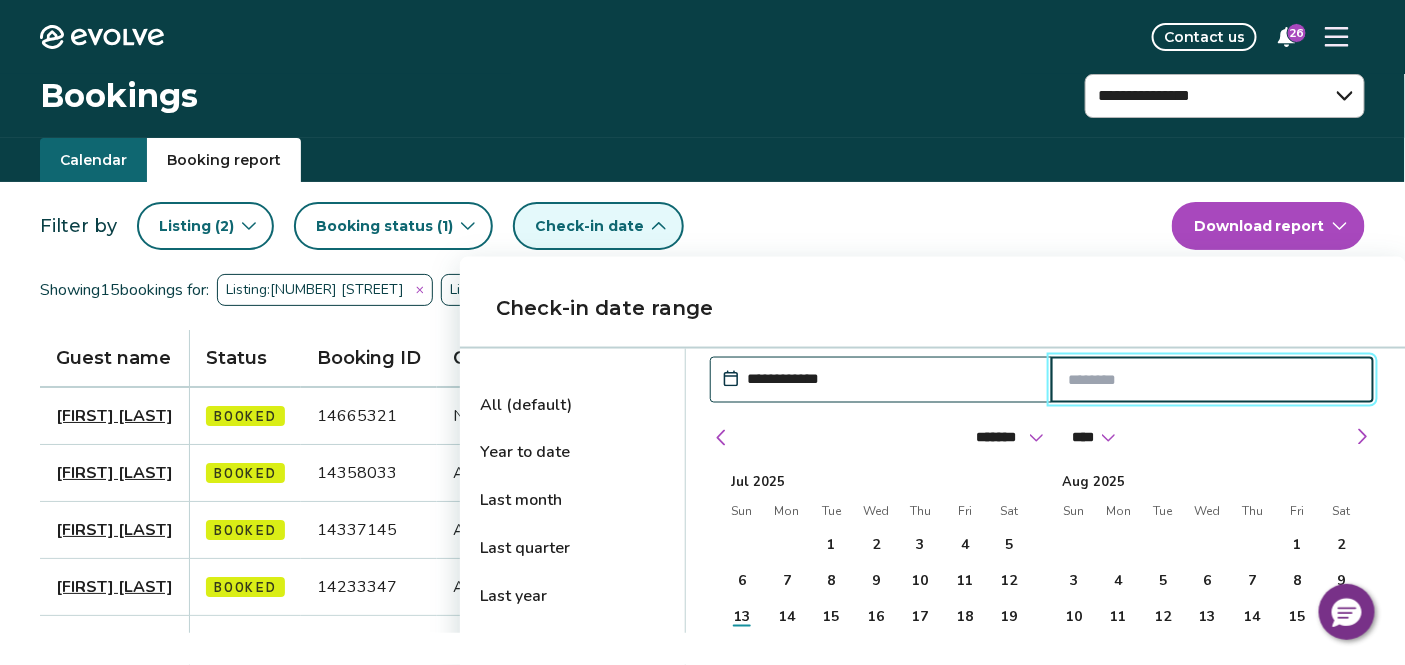 select on "*" 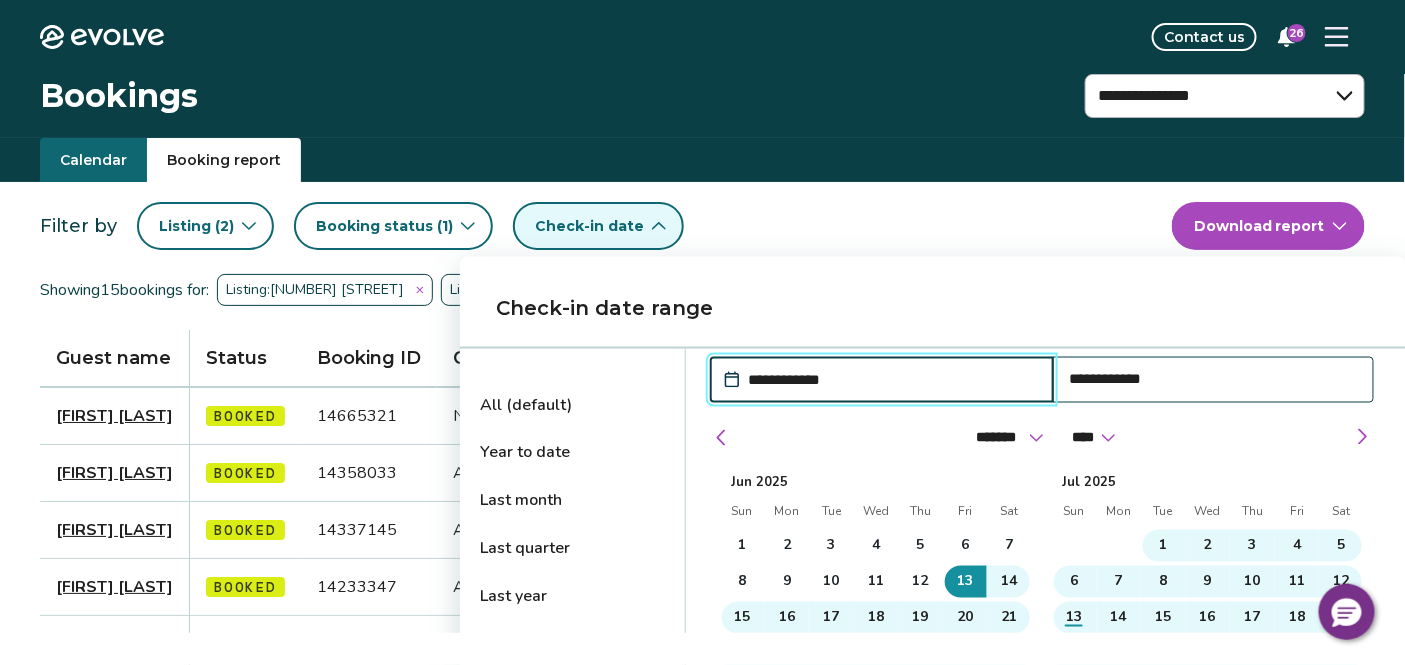 type on "**********" 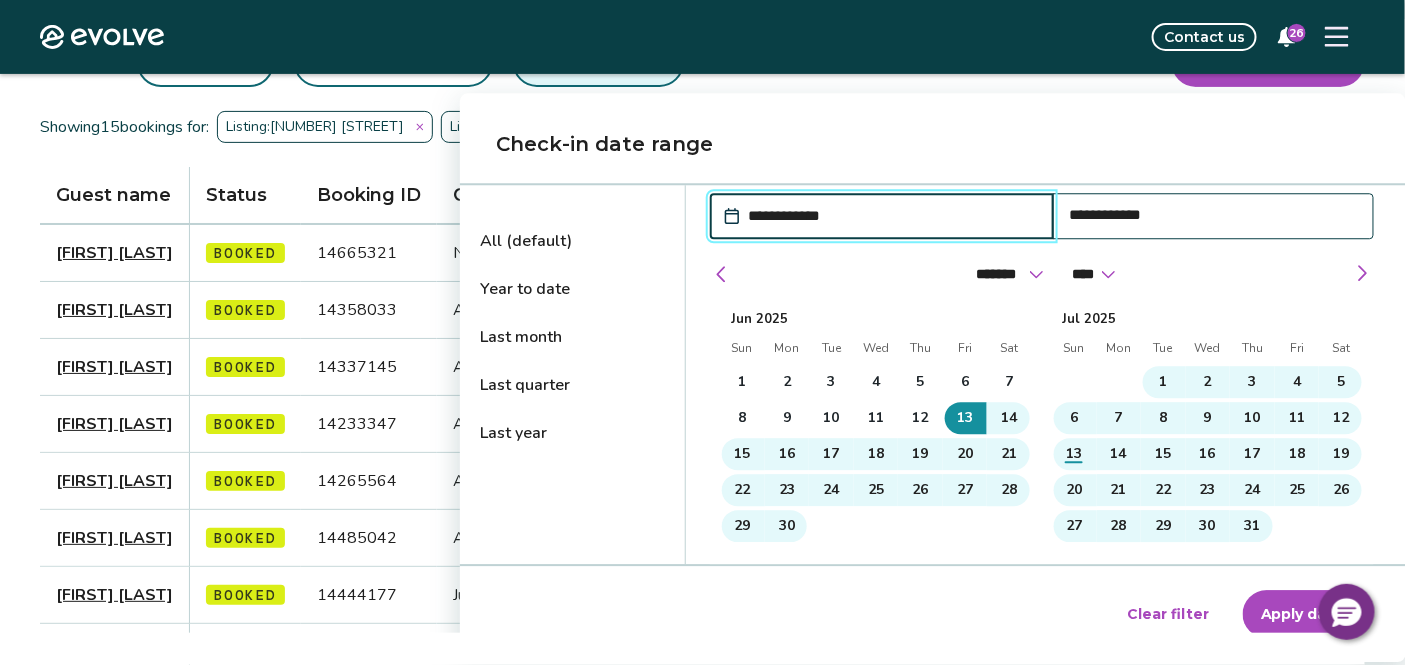 click on "Apply dates" at bounding box center (1306, 614) 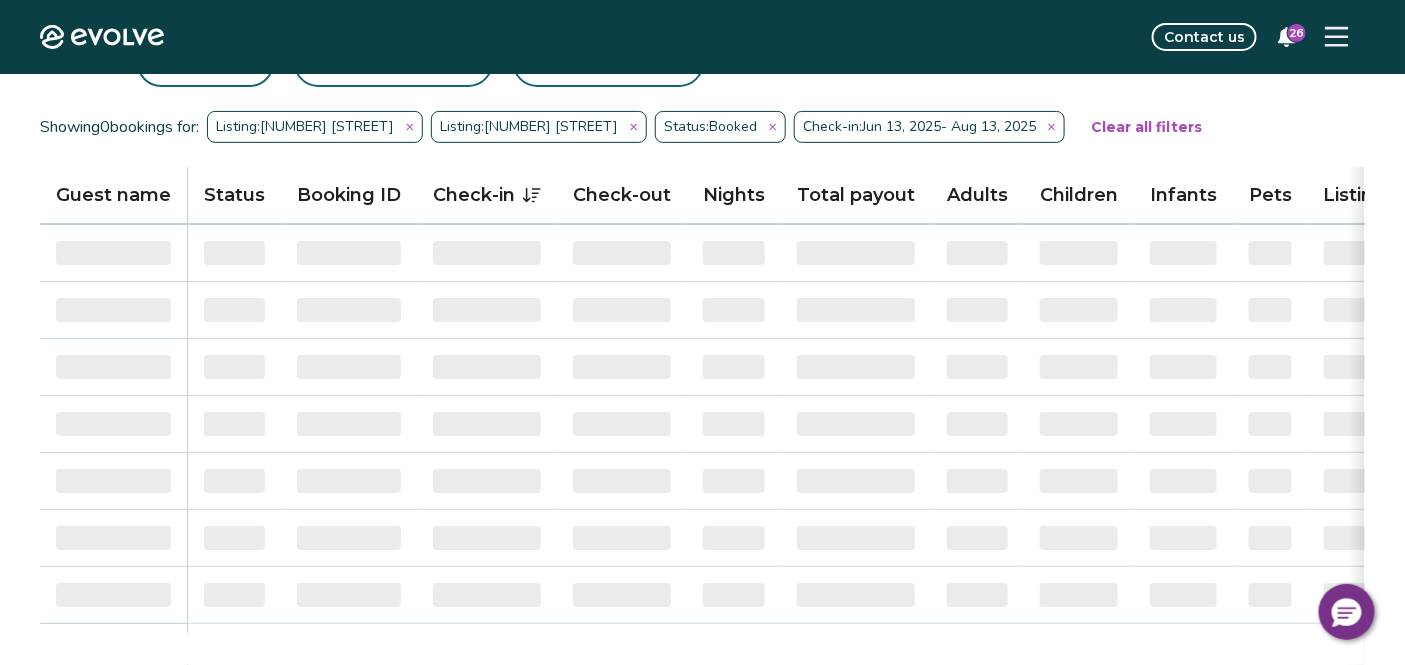 scroll, scrollTop: 0, scrollLeft: 0, axis: both 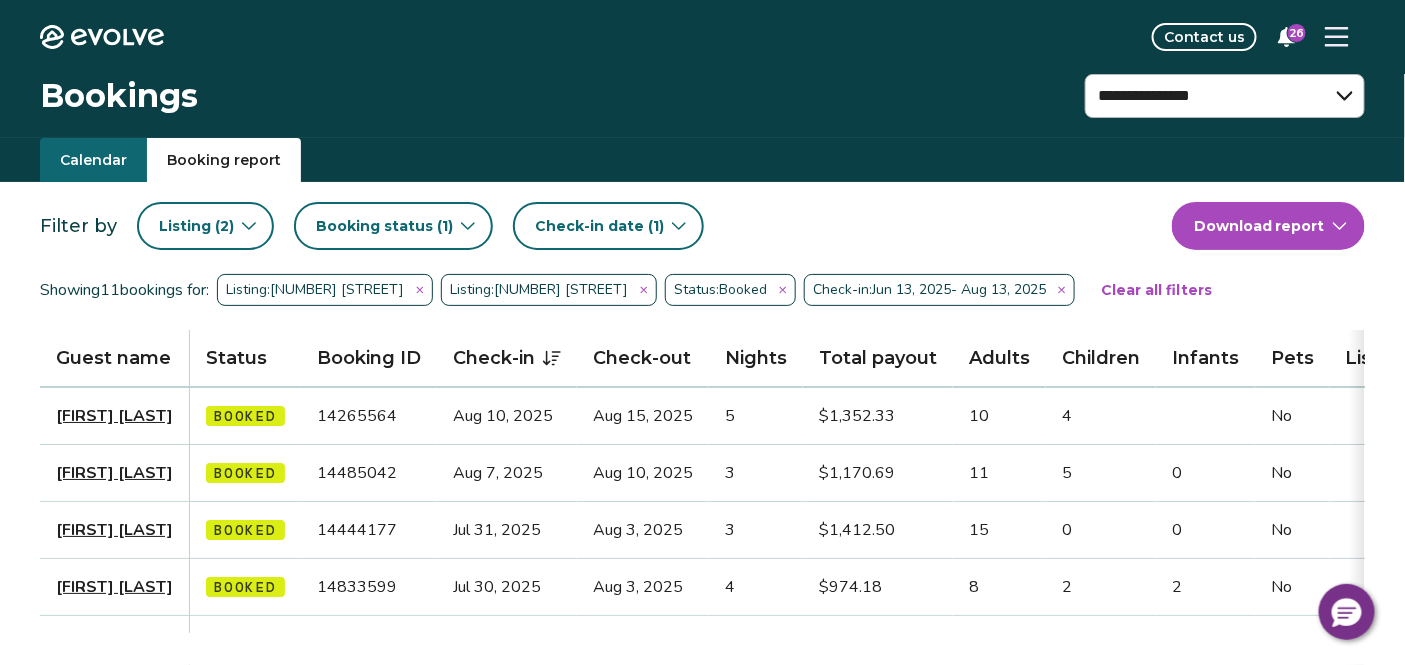 click on "**********" at bounding box center (702, 656) 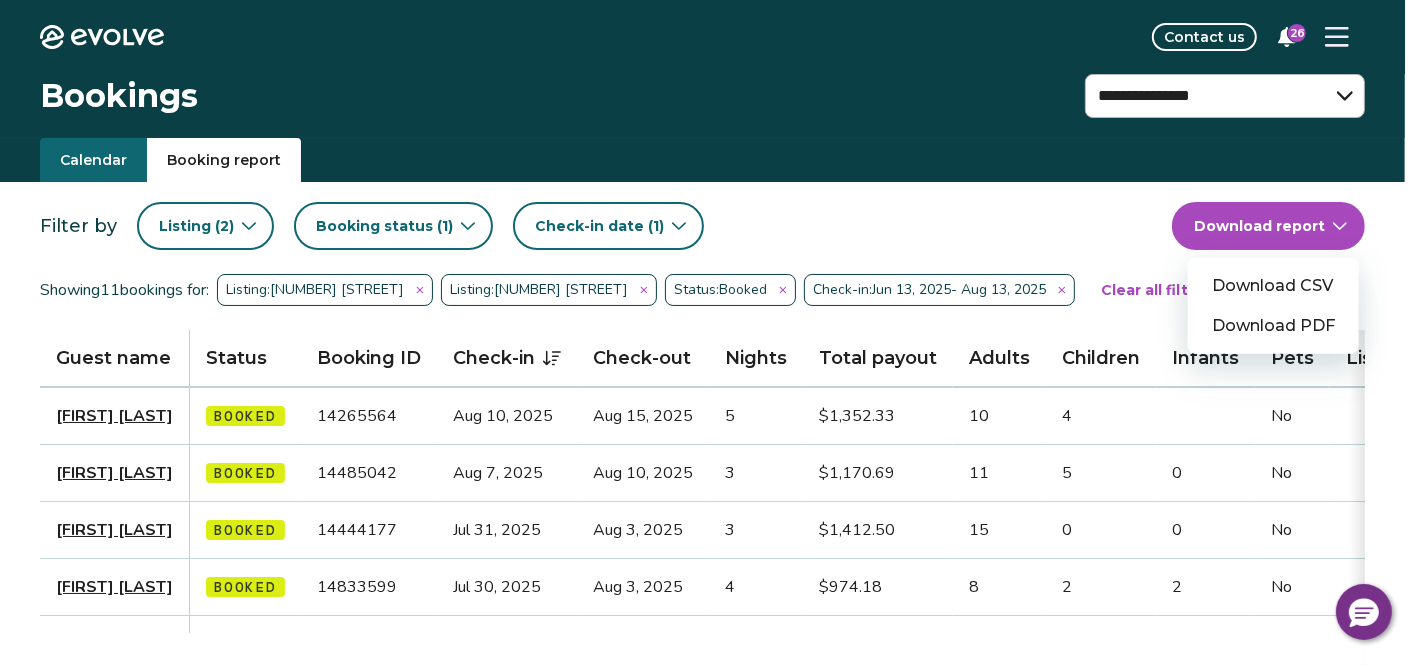 click on "Download CSV" at bounding box center [1273, 286] 